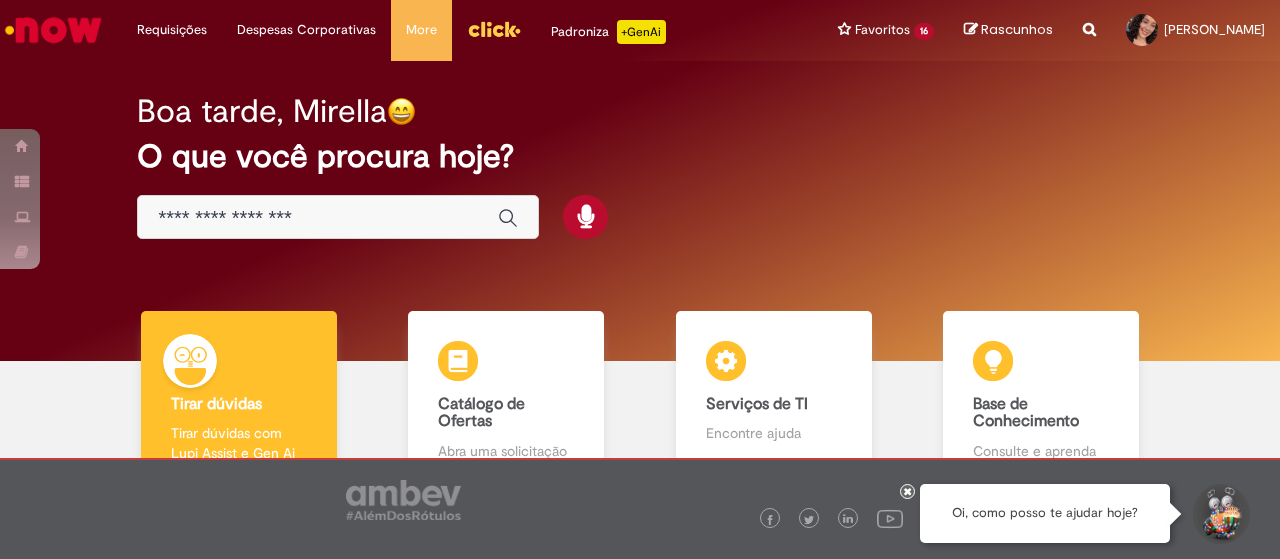 scroll, scrollTop: 0, scrollLeft: 0, axis: both 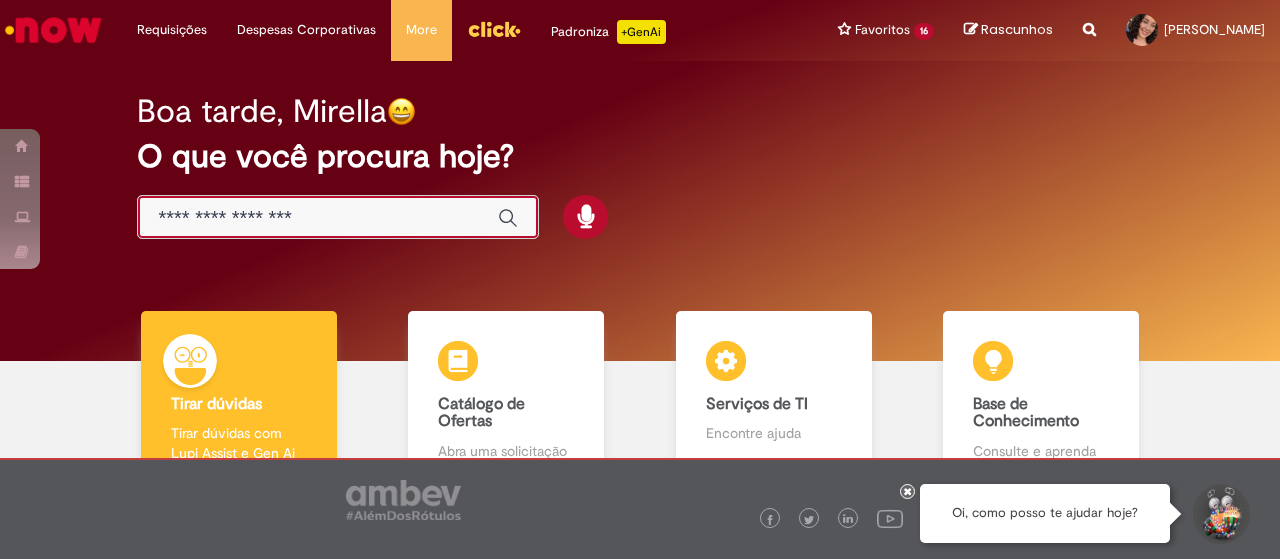 click at bounding box center [318, 218] 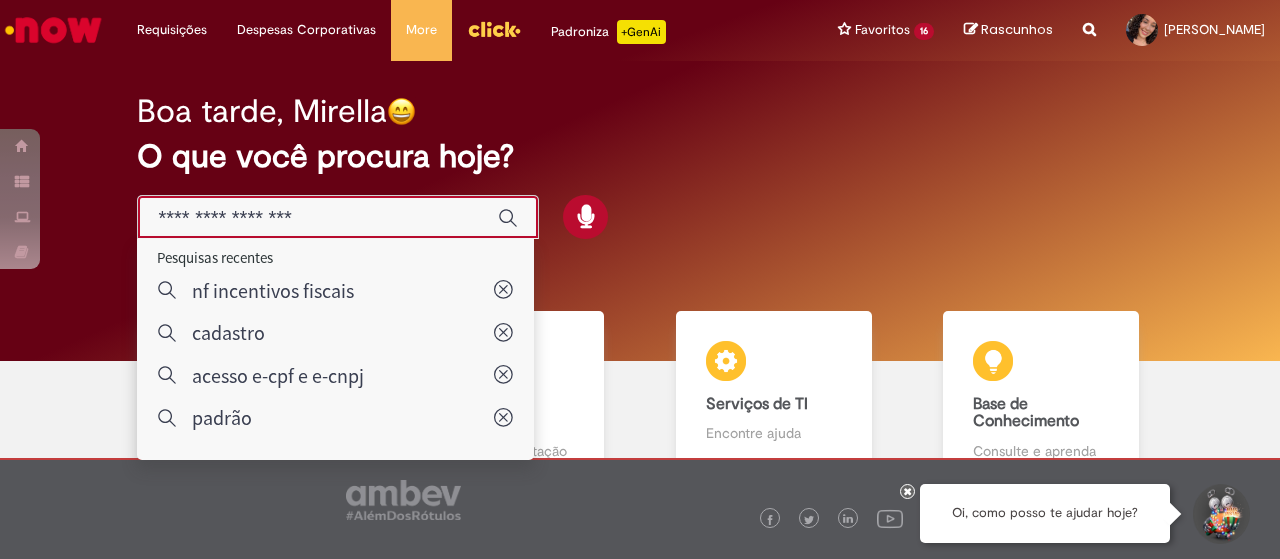type on "**********" 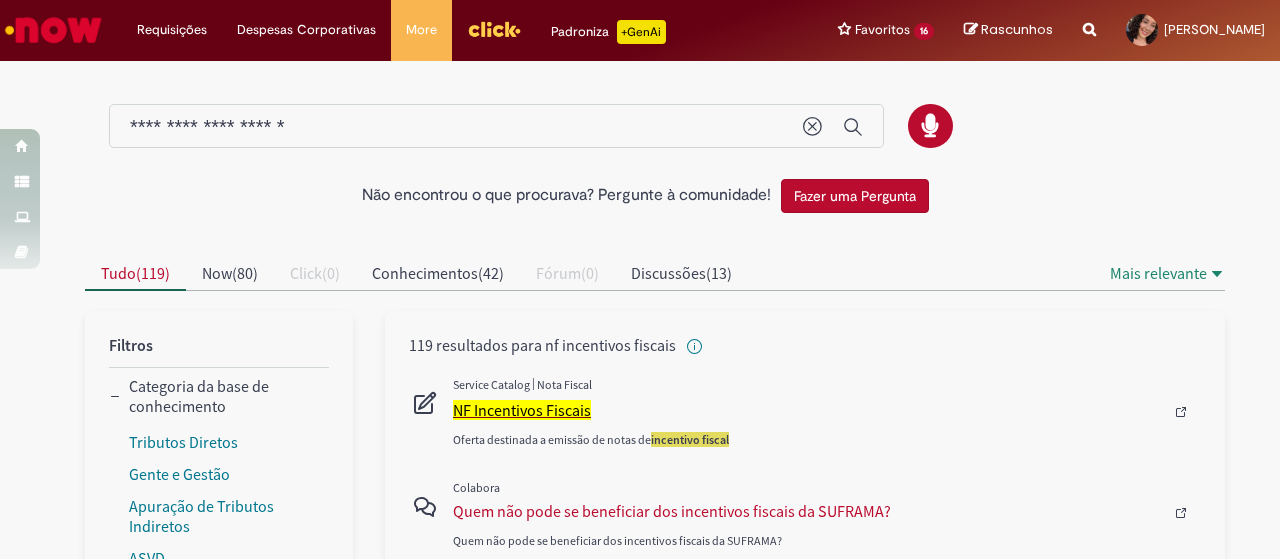 click on "NF Incentivos Fiscais" at bounding box center (522, 410) 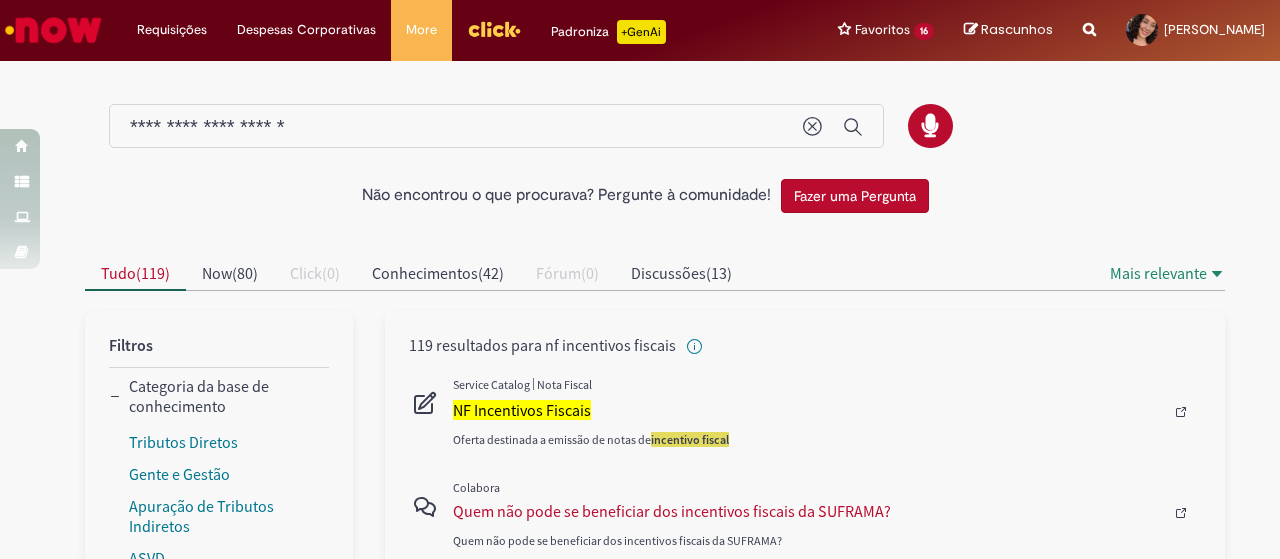 type 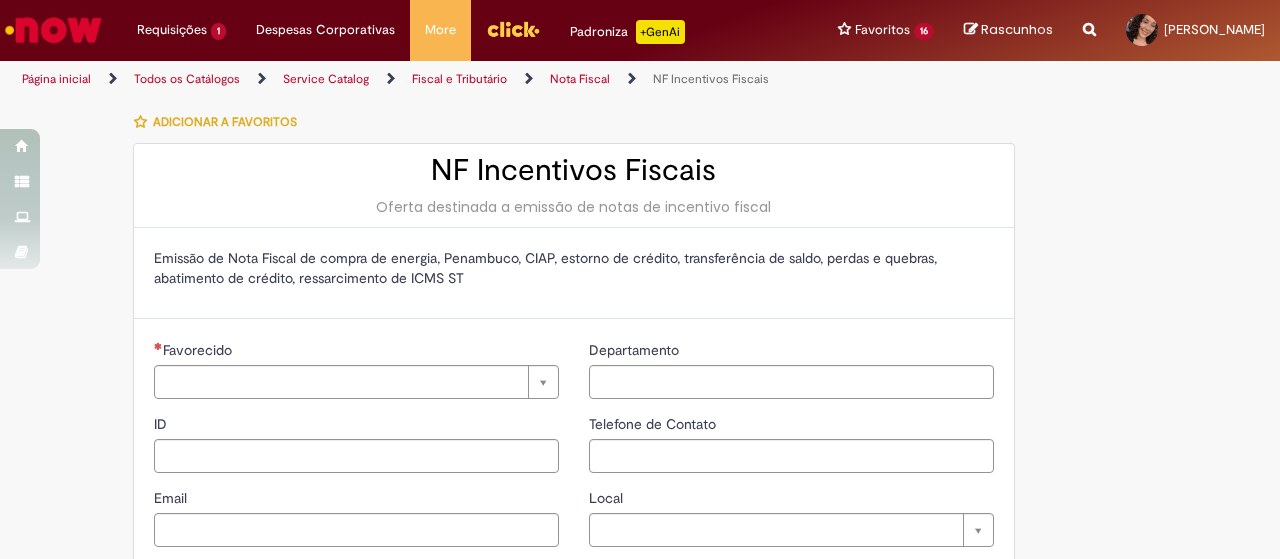 type on "********" 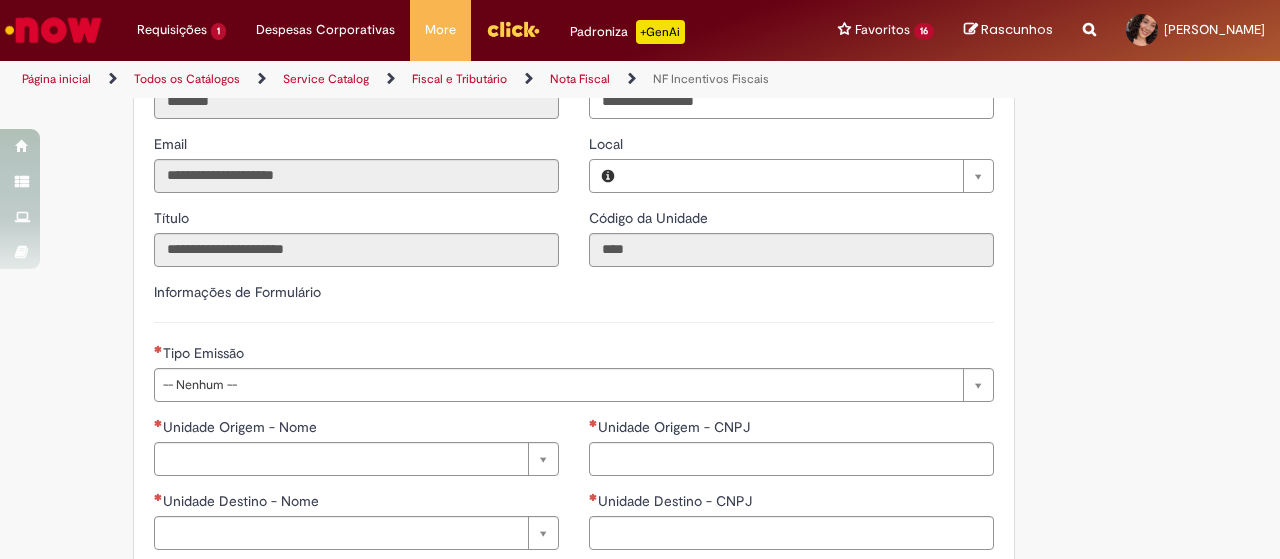 type on "**********" 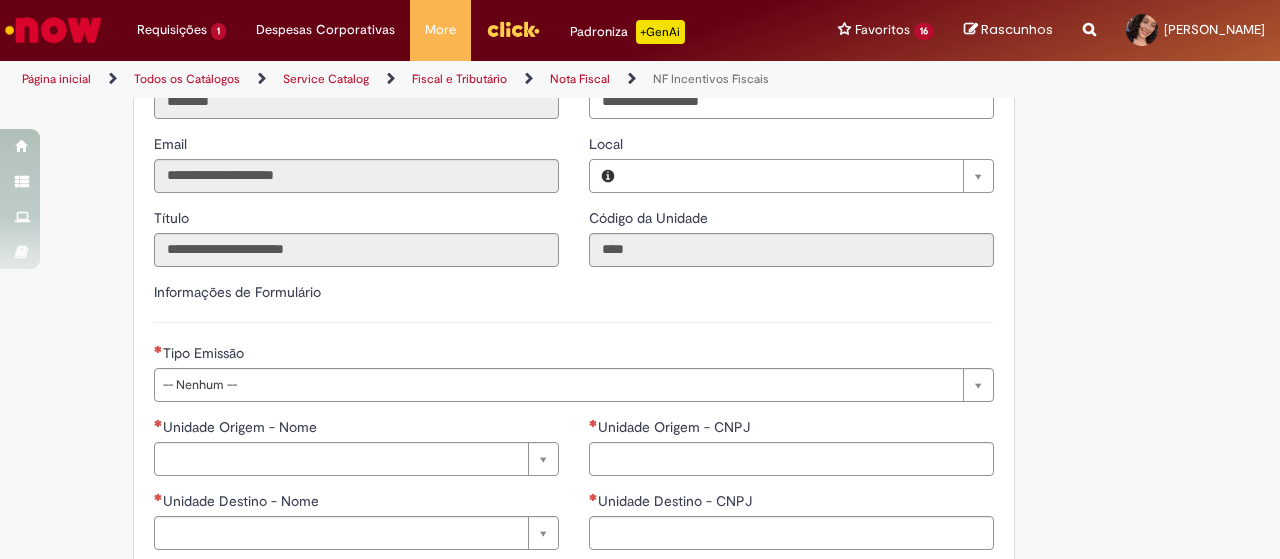 scroll, scrollTop: 400, scrollLeft: 0, axis: vertical 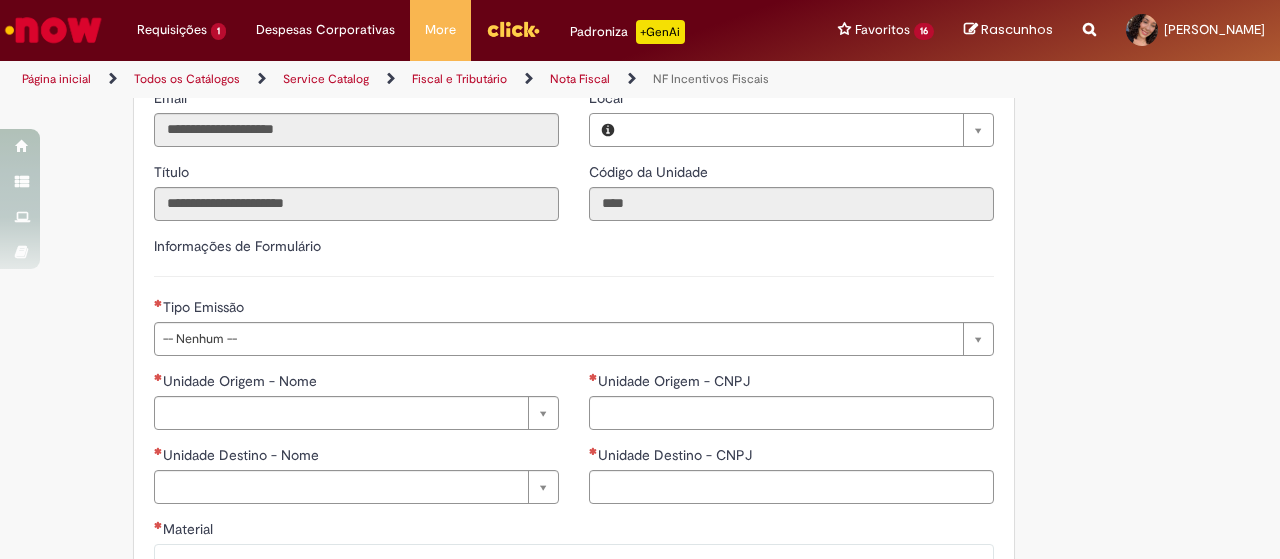 type on "**********" 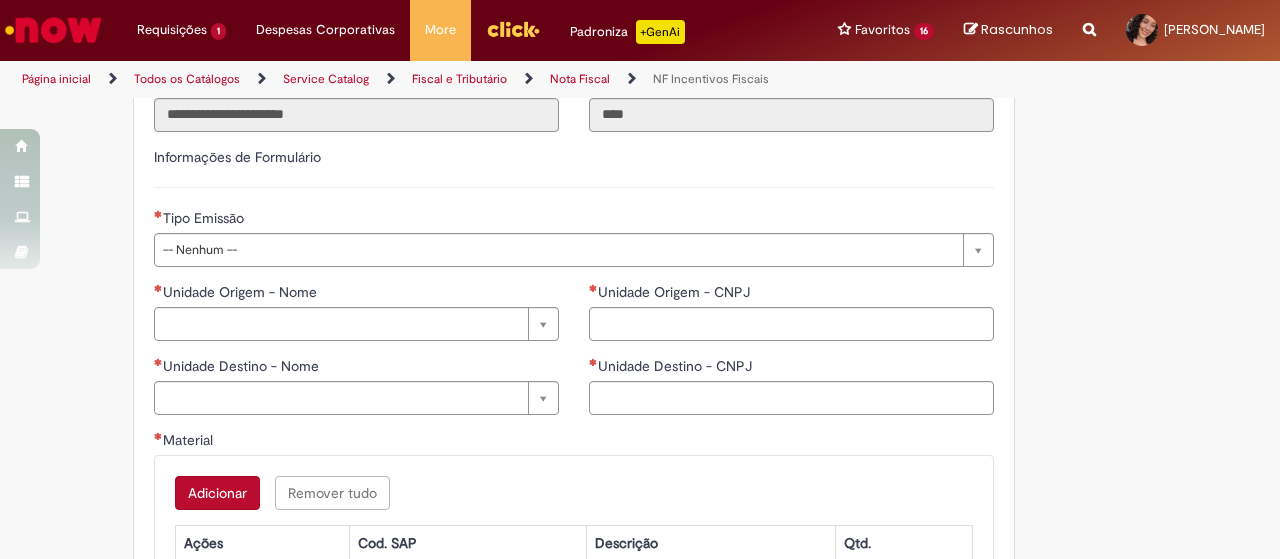 scroll, scrollTop: 600, scrollLeft: 0, axis: vertical 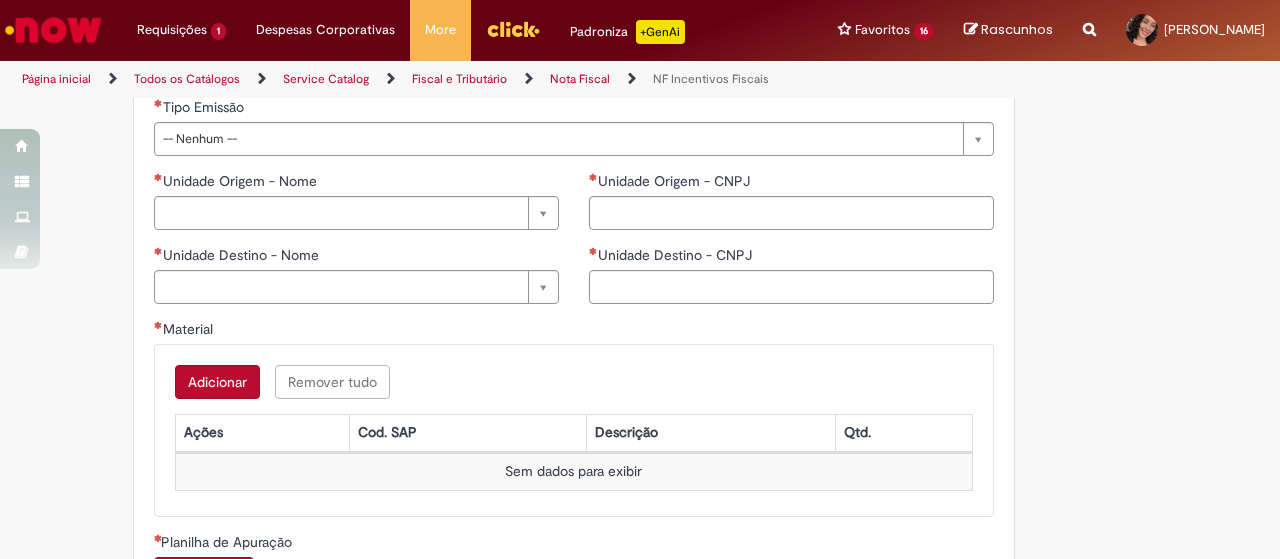 drag, startPoint x: 248, startPoint y: 118, endPoint x: 246, endPoint y: 133, distance: 15.132746 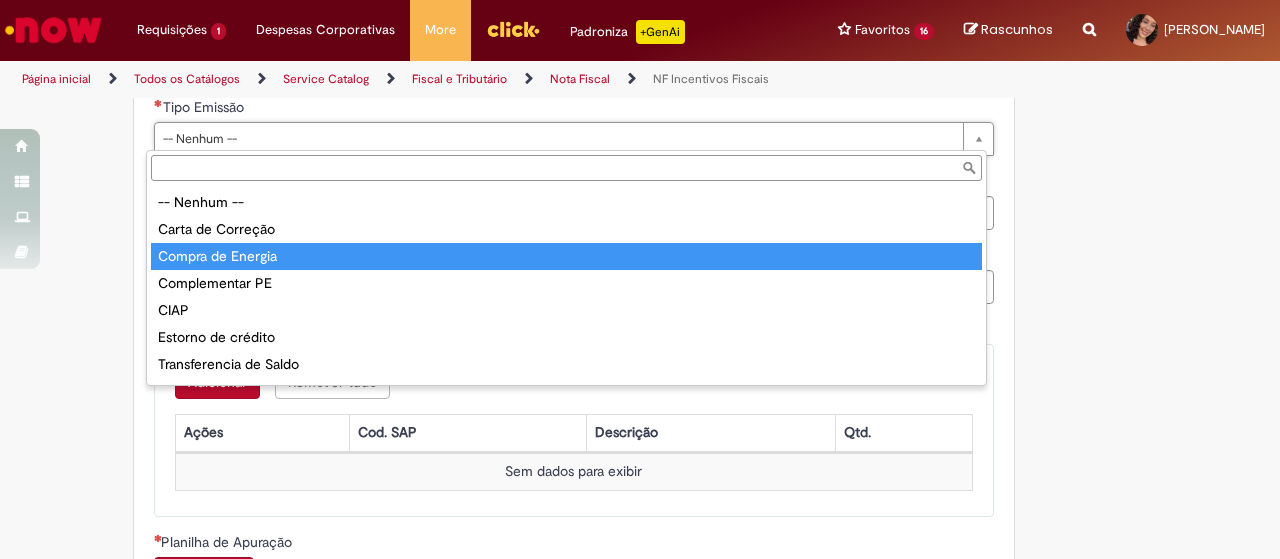 type on "**********" 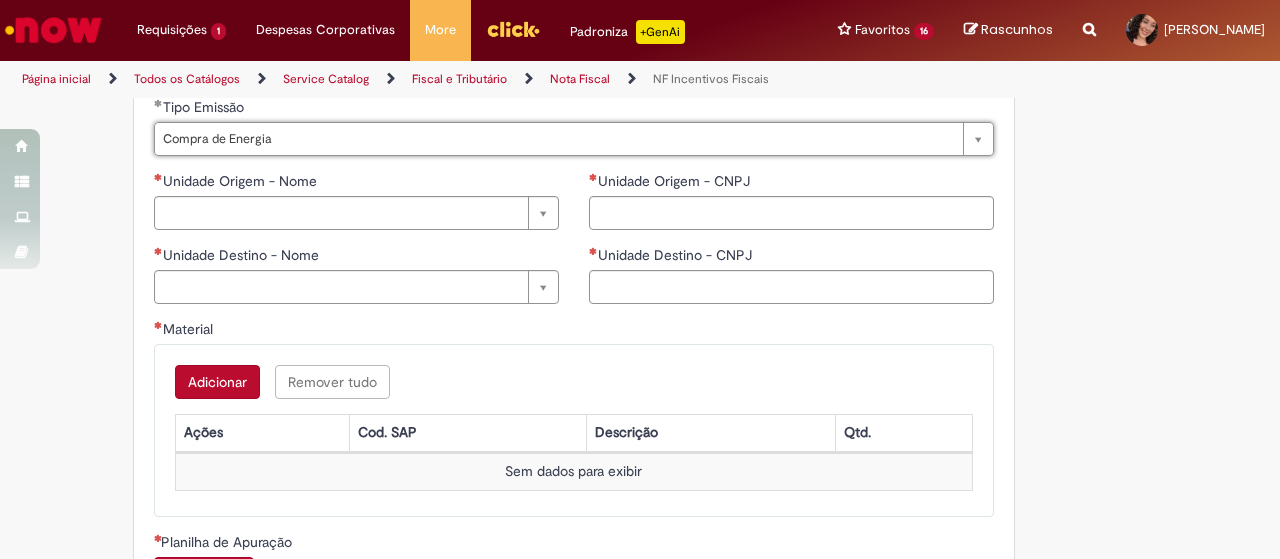 click on "Unidade Origem - Nome" at bounding box center (356, 183) 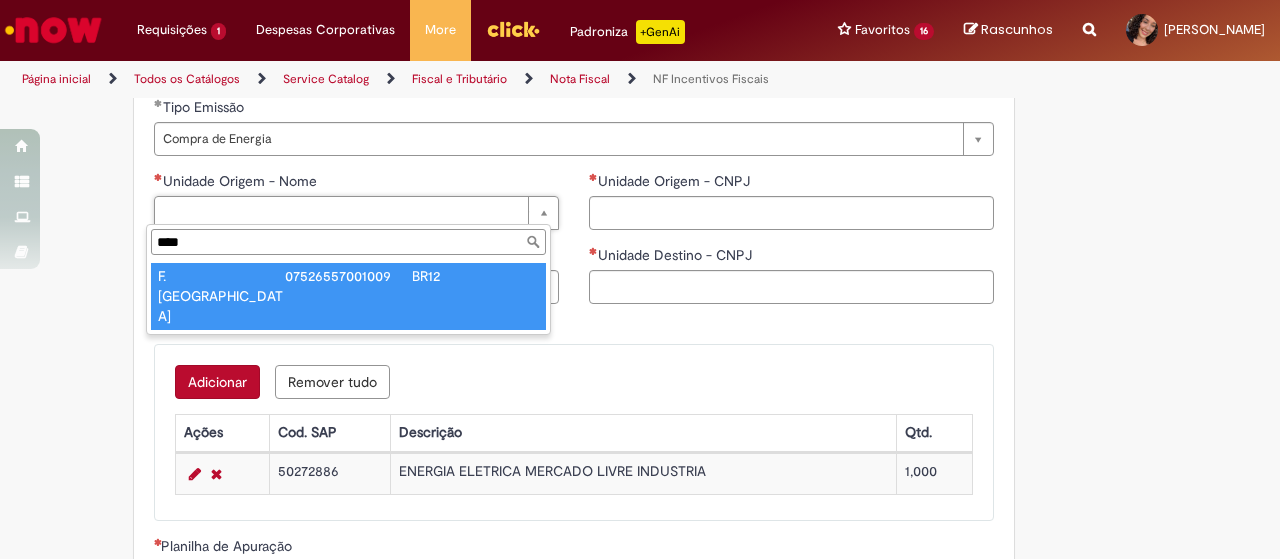 type on "****" 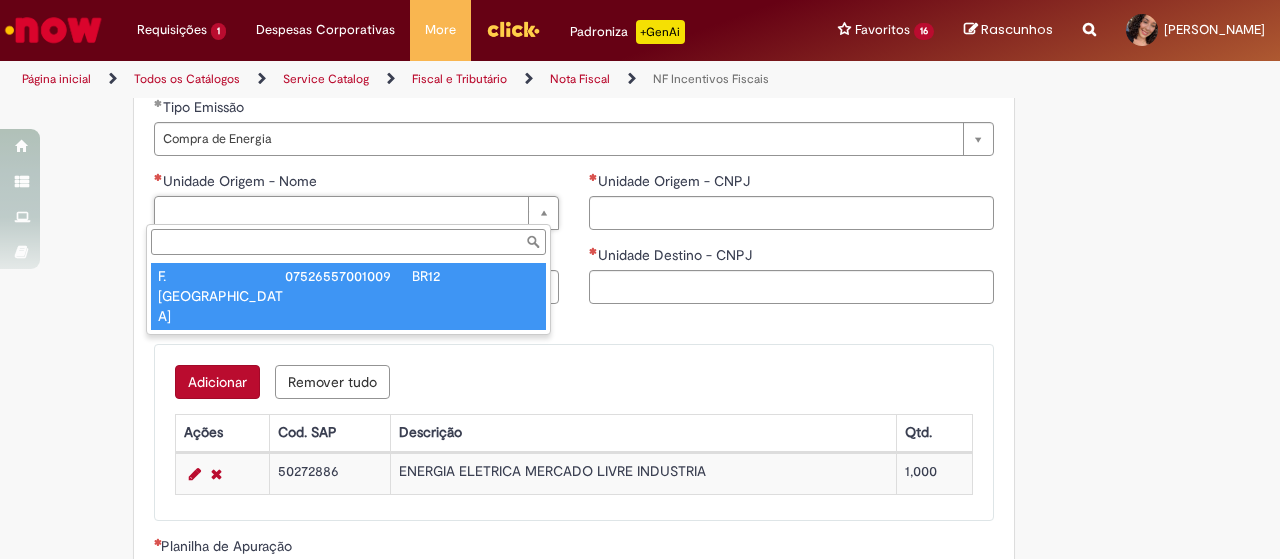 type on "**********" 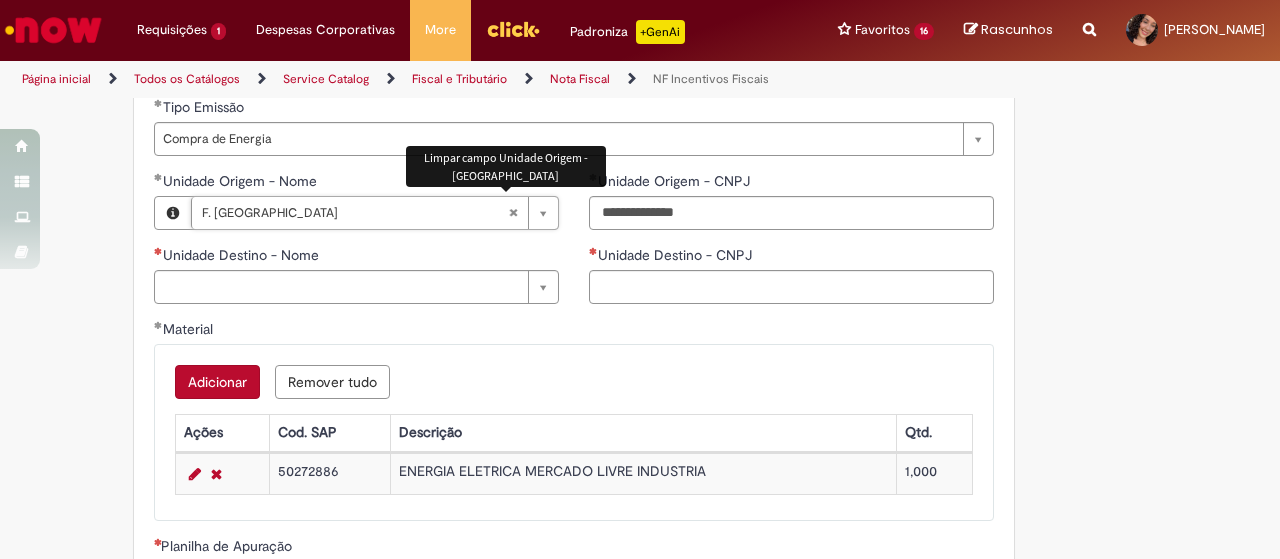 drag, startPoint x: 512, startPoint y: 209, endPoint x: 491, endPoint y: 215, distance: 21.84033 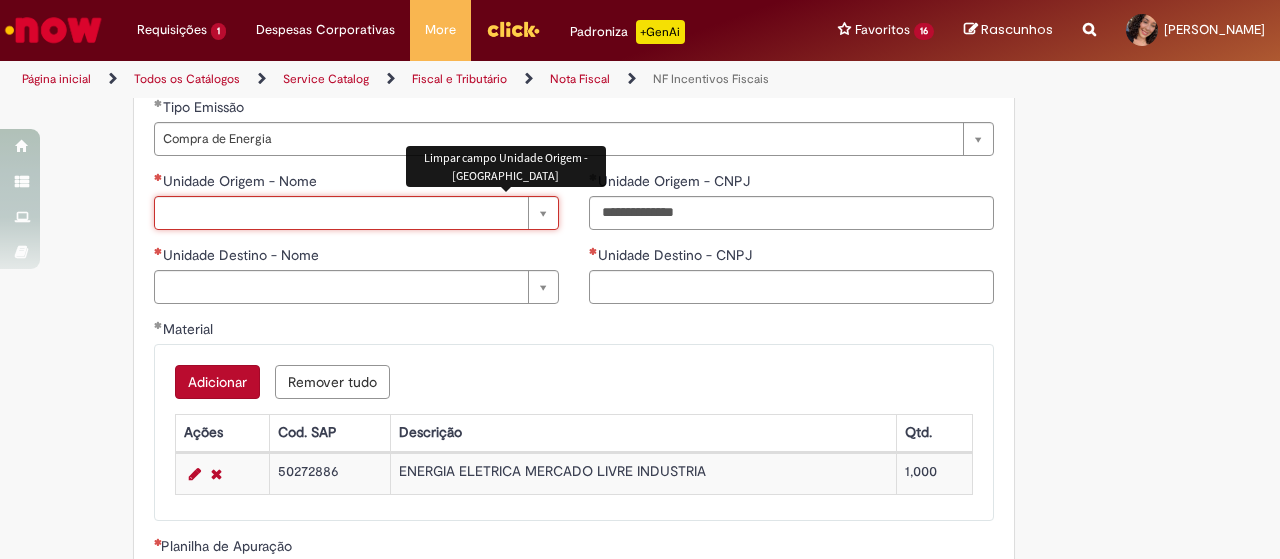 scroll, scrollTop: 0, scrollLeft: 0, axis: both 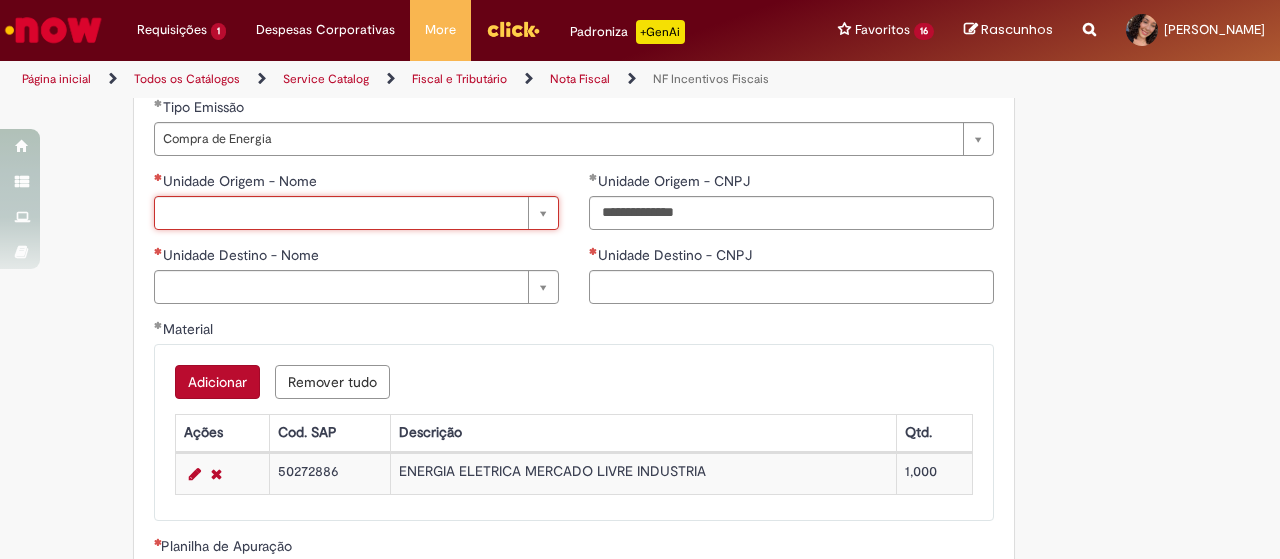 type on "*" 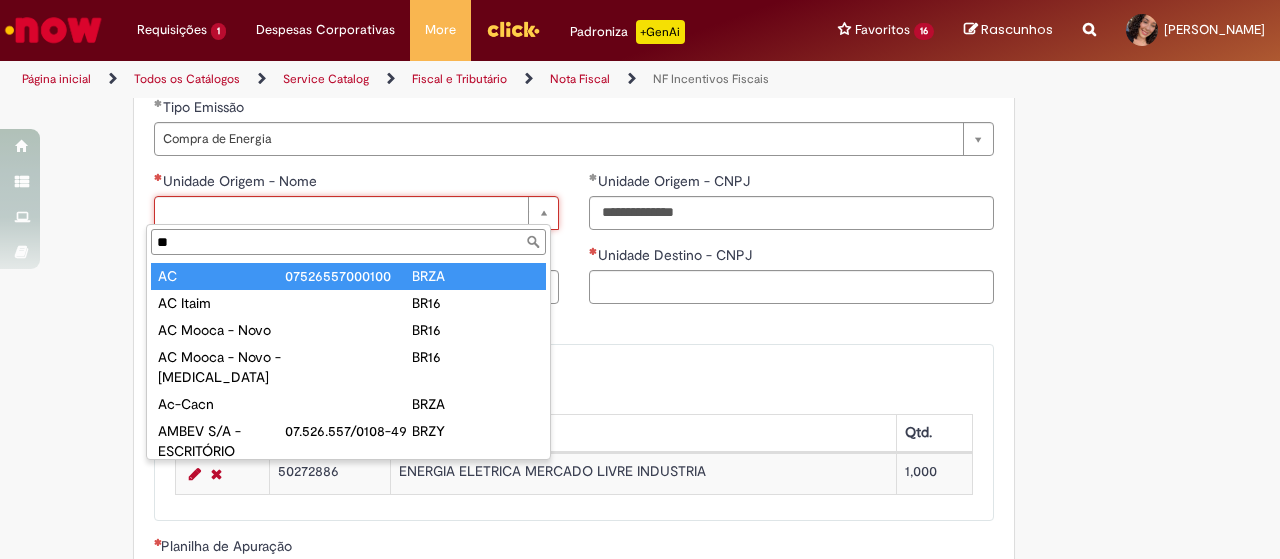 type on "*" 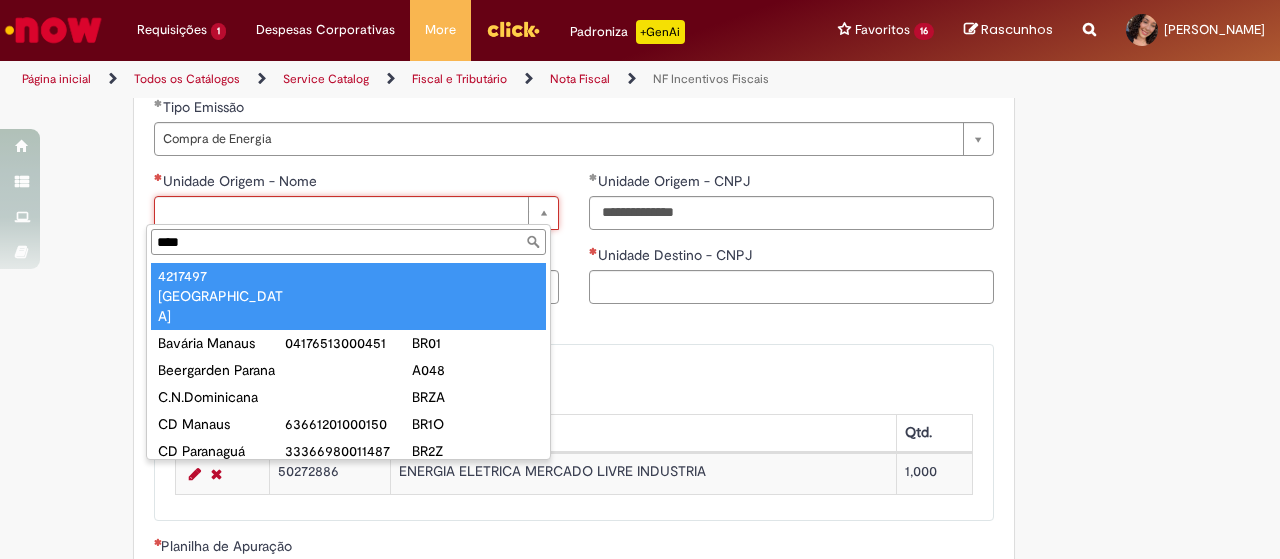 type on "*****" 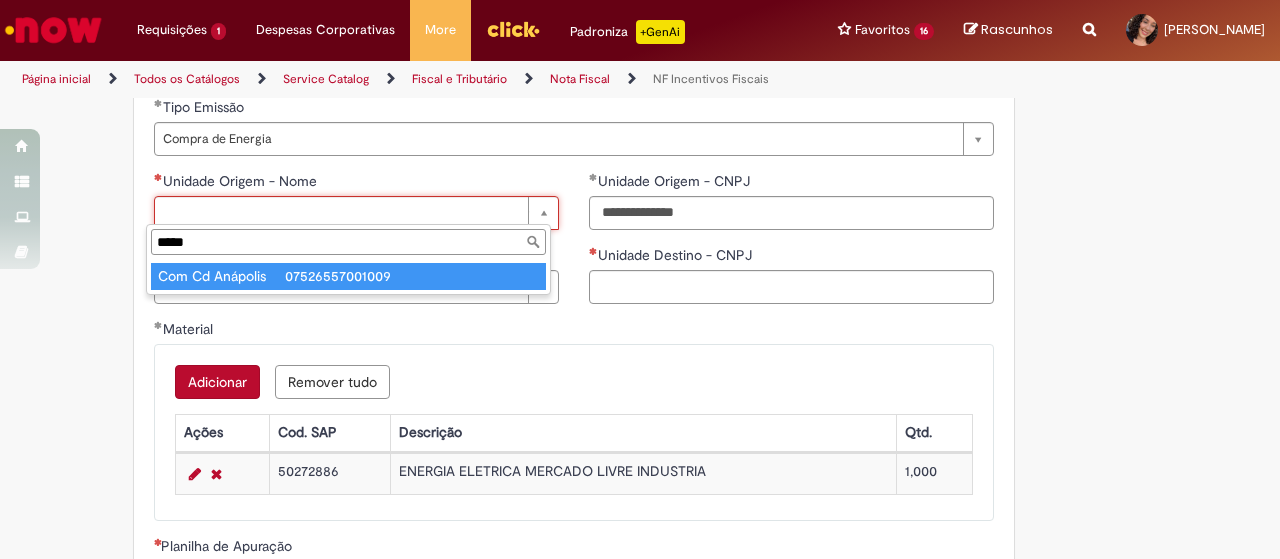 drag, startPoint x: 266, startPoint y: 237, endPoint x: 57, endPoint y: 240, distance: 209.02153 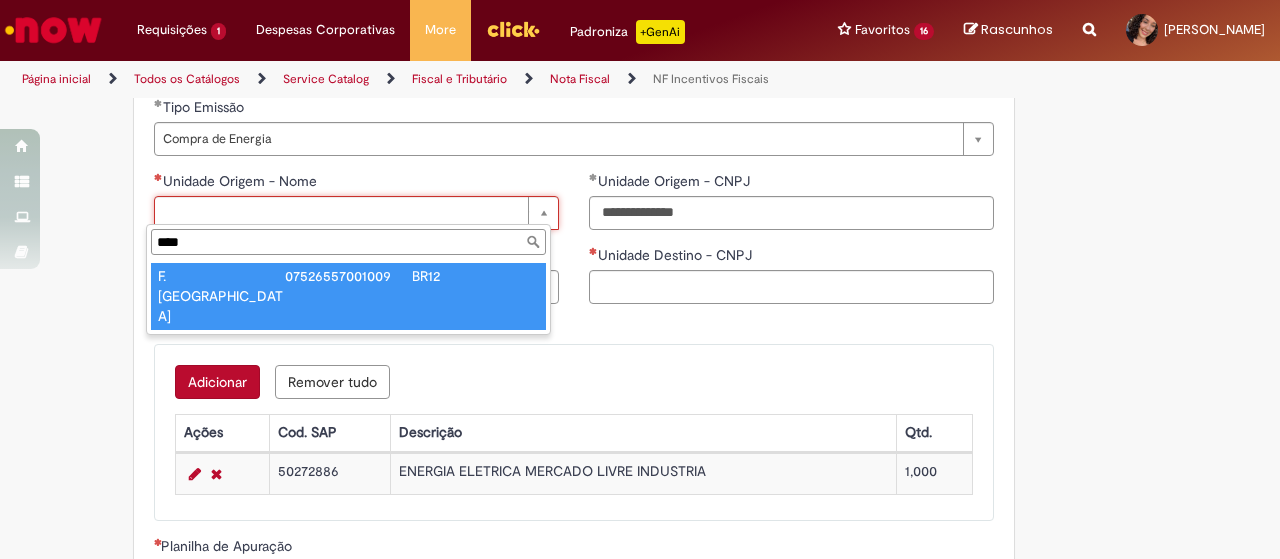 type on "****" 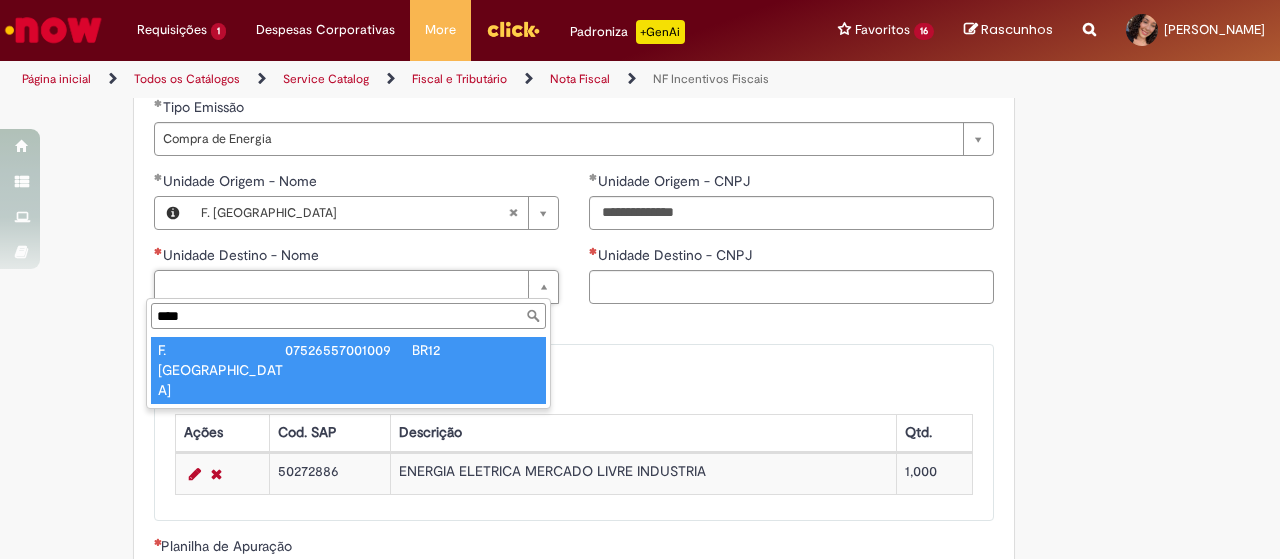 type on "****" 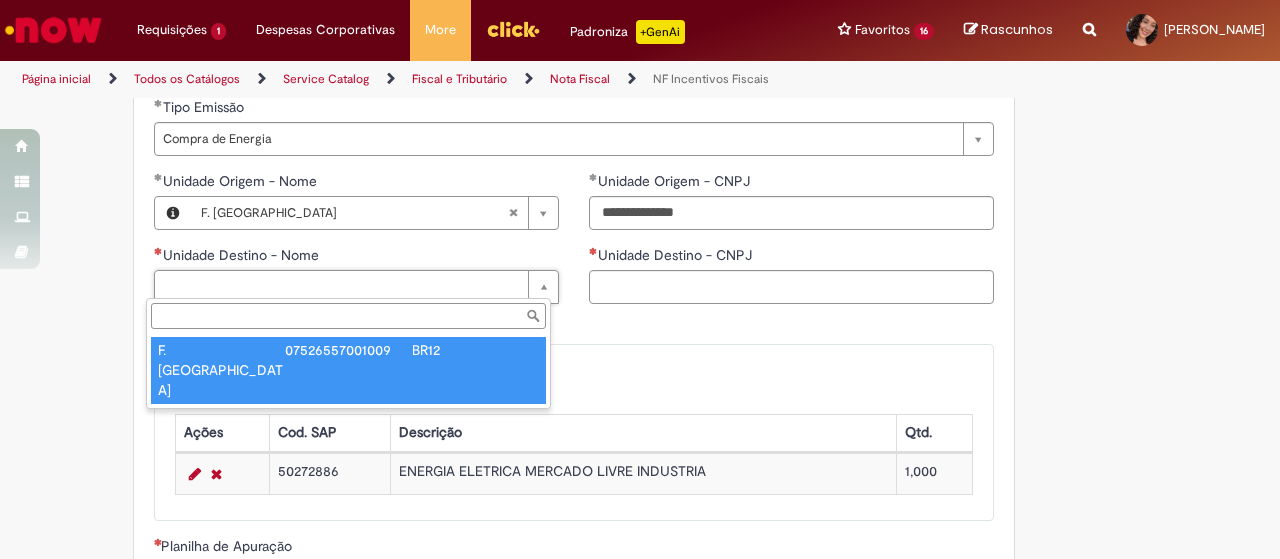 type on "**********" 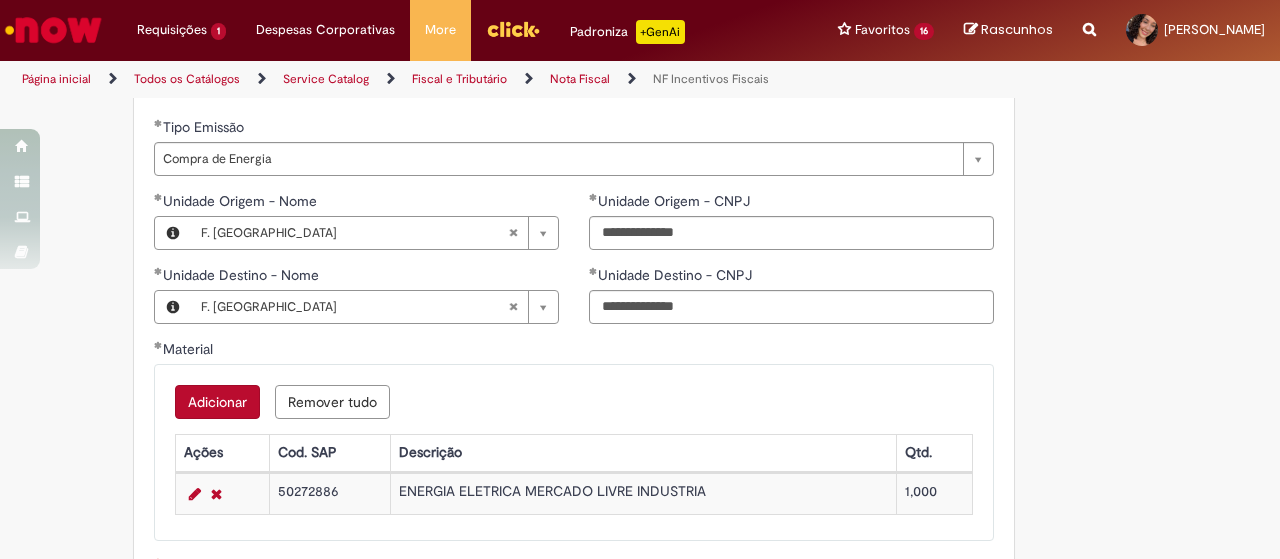 scroll, scrollTop: 500, scrollLeft: 0, axis: vertical 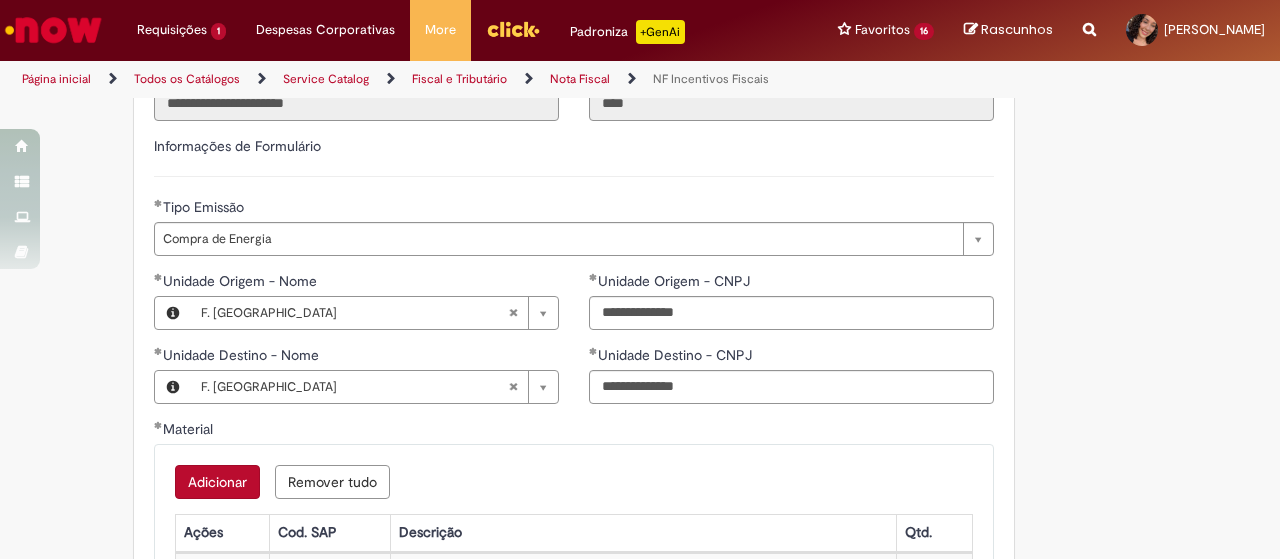 type 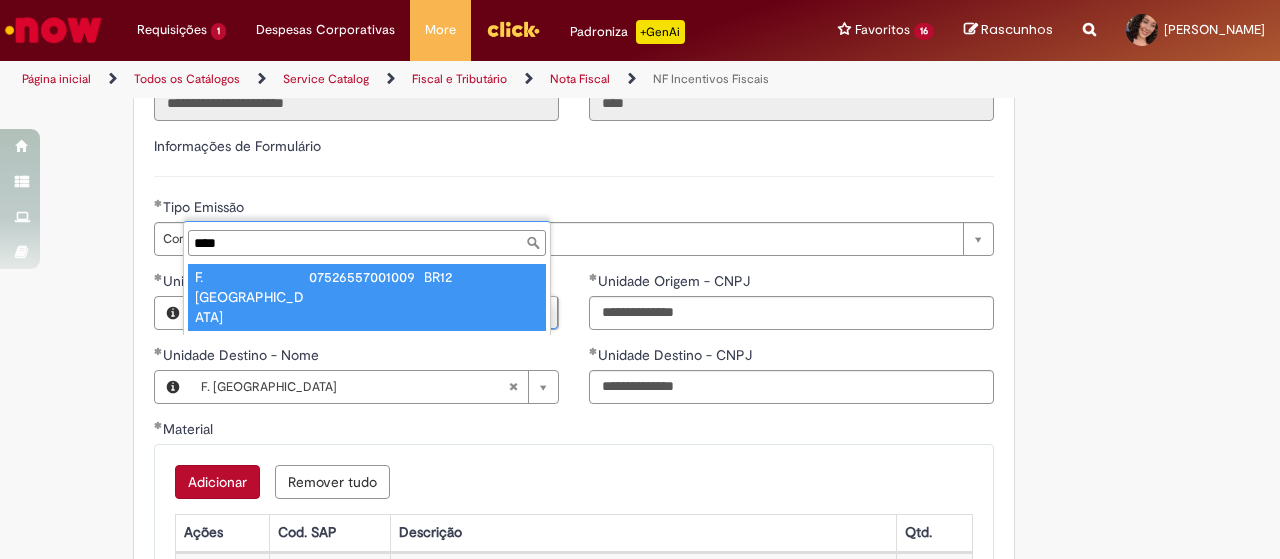 type on "****" 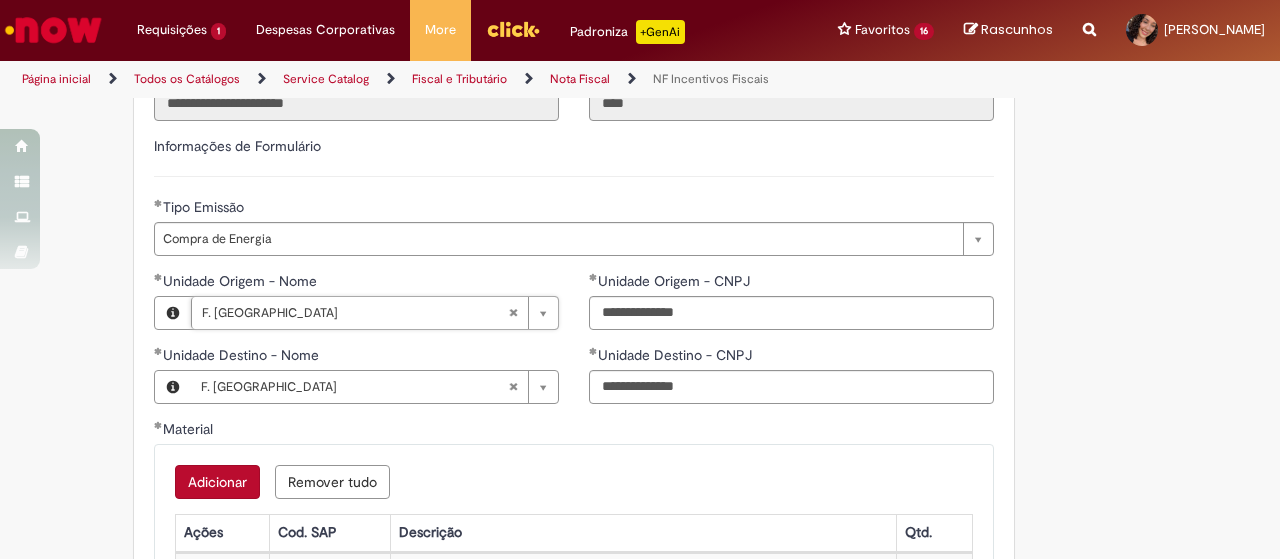 scroll, scrollTop: 0, scrollLeft: 63, axis: horizontal 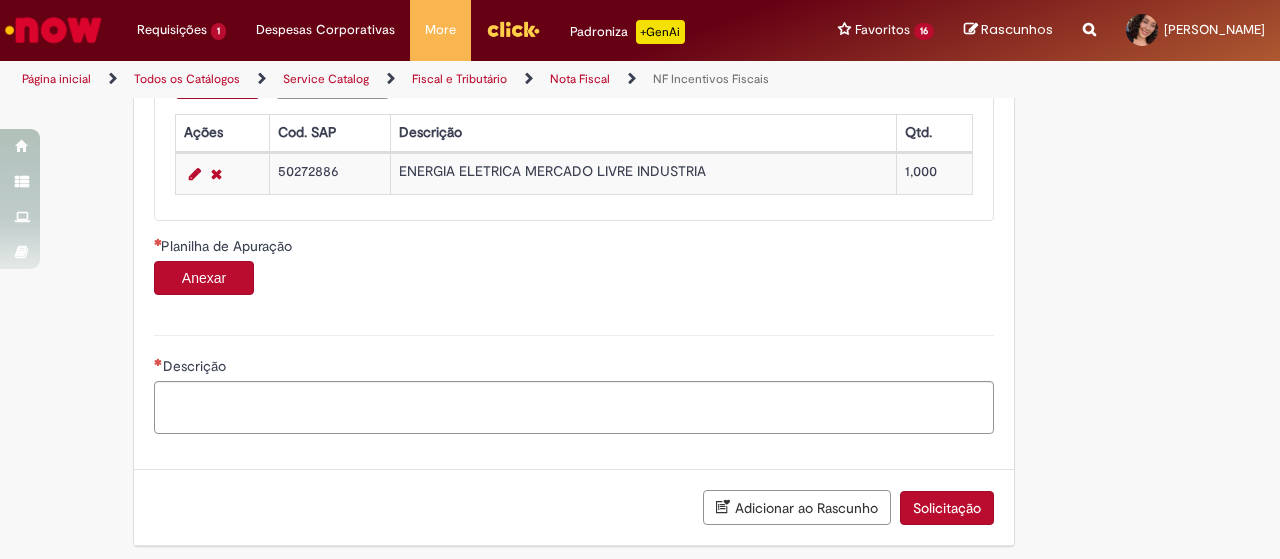 click on "Anexar" at bounding box center (204, 278) 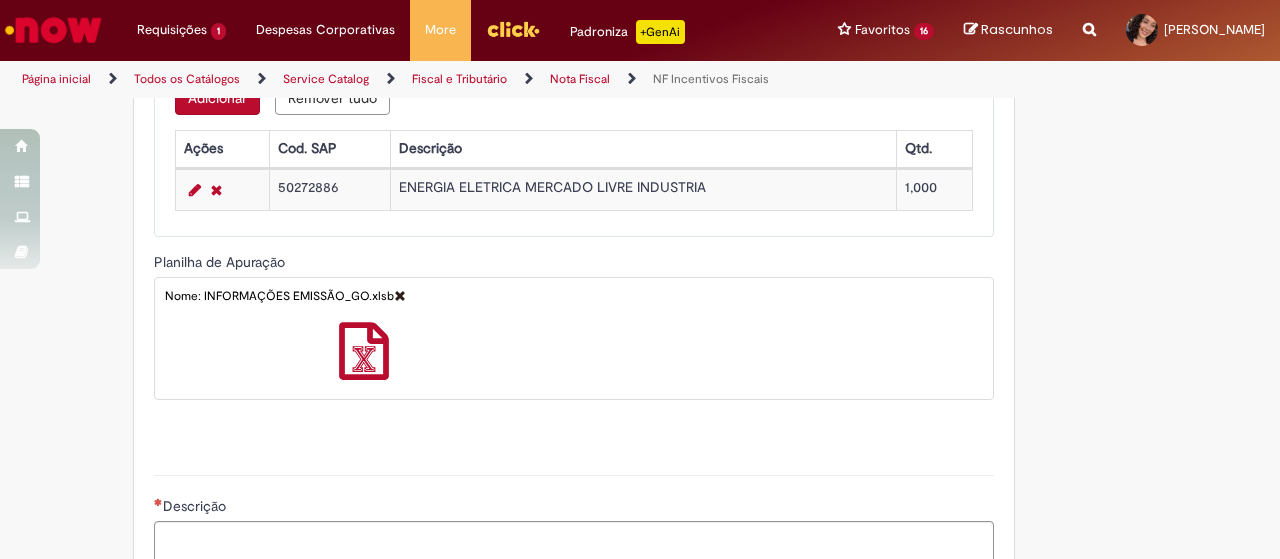 scroll, scrollTop: 900, scrollLeft: 0, axis: vertical 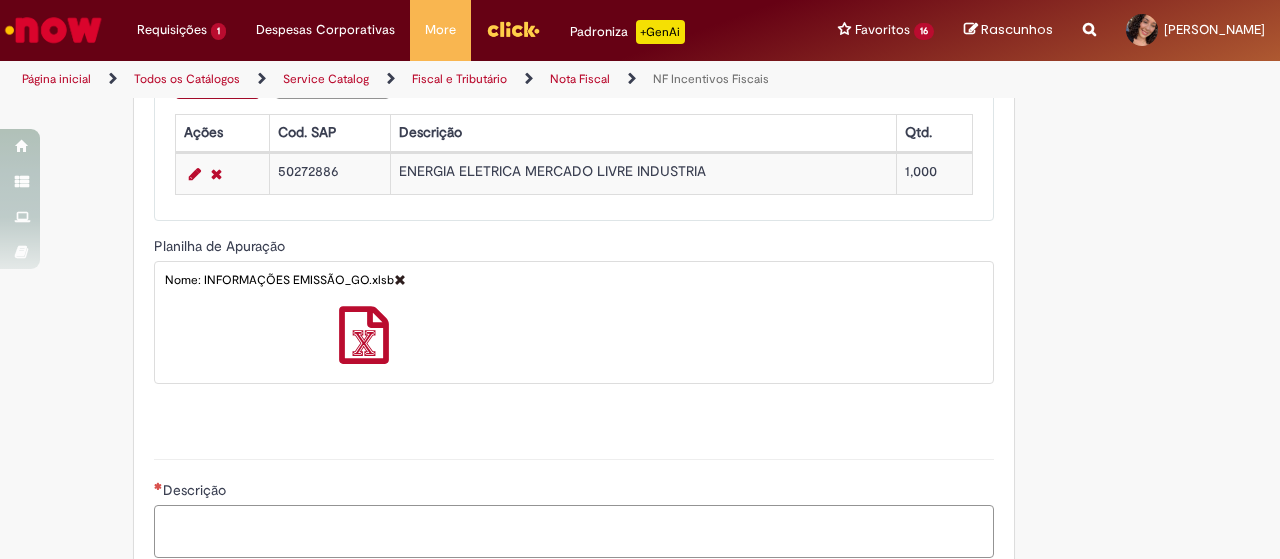 click on "Descrição" at bounding box center [574, 531] 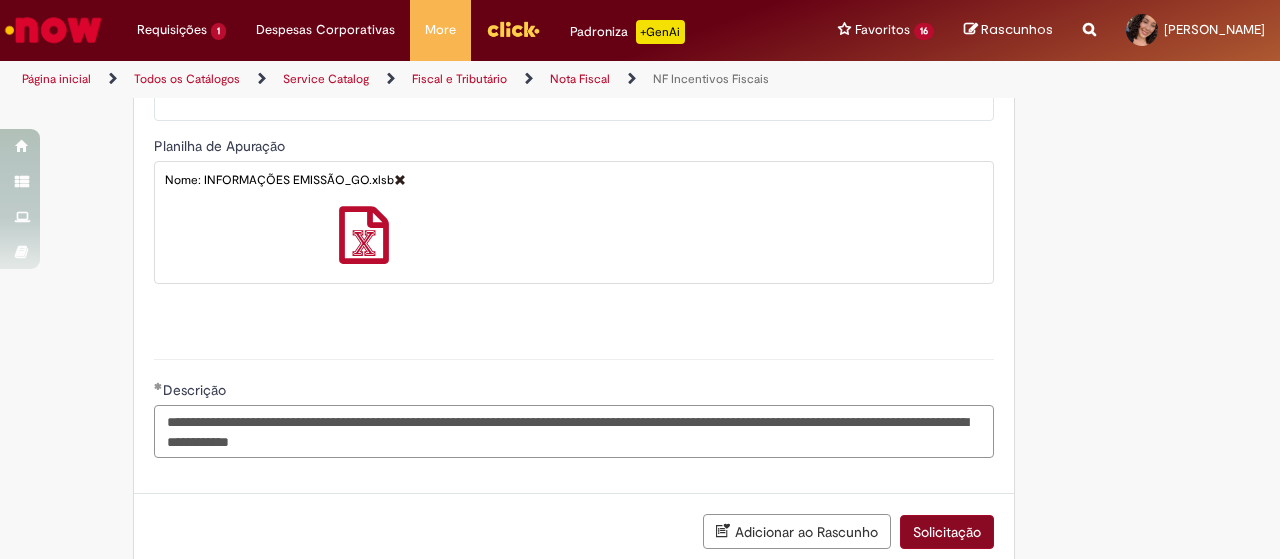 type on "**********" 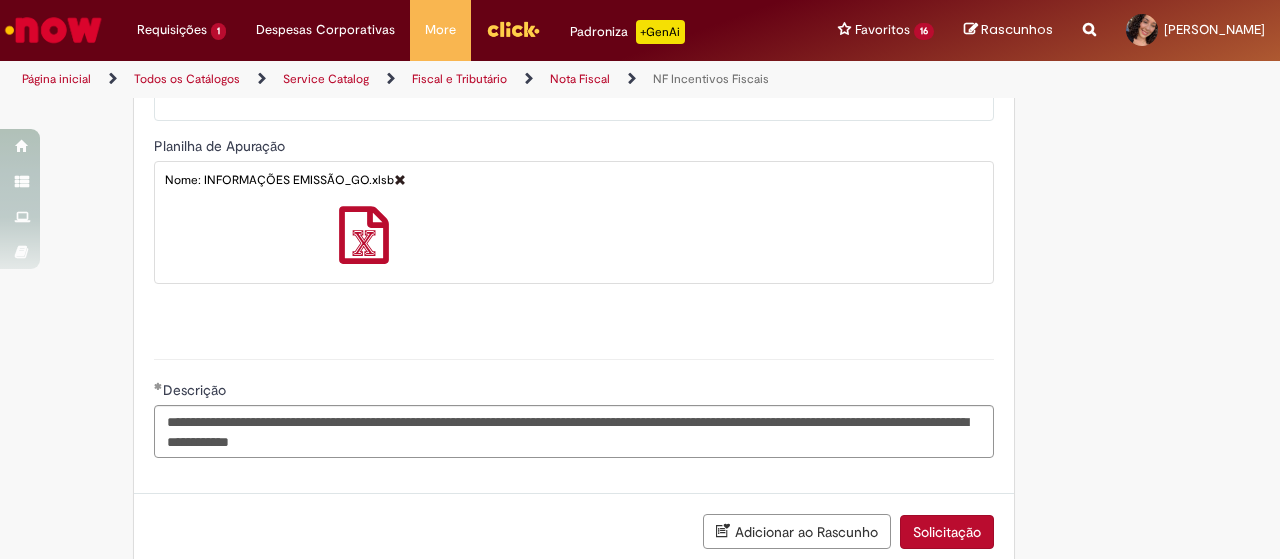 click on "Solicitação" at bounding box center (947, 532) 